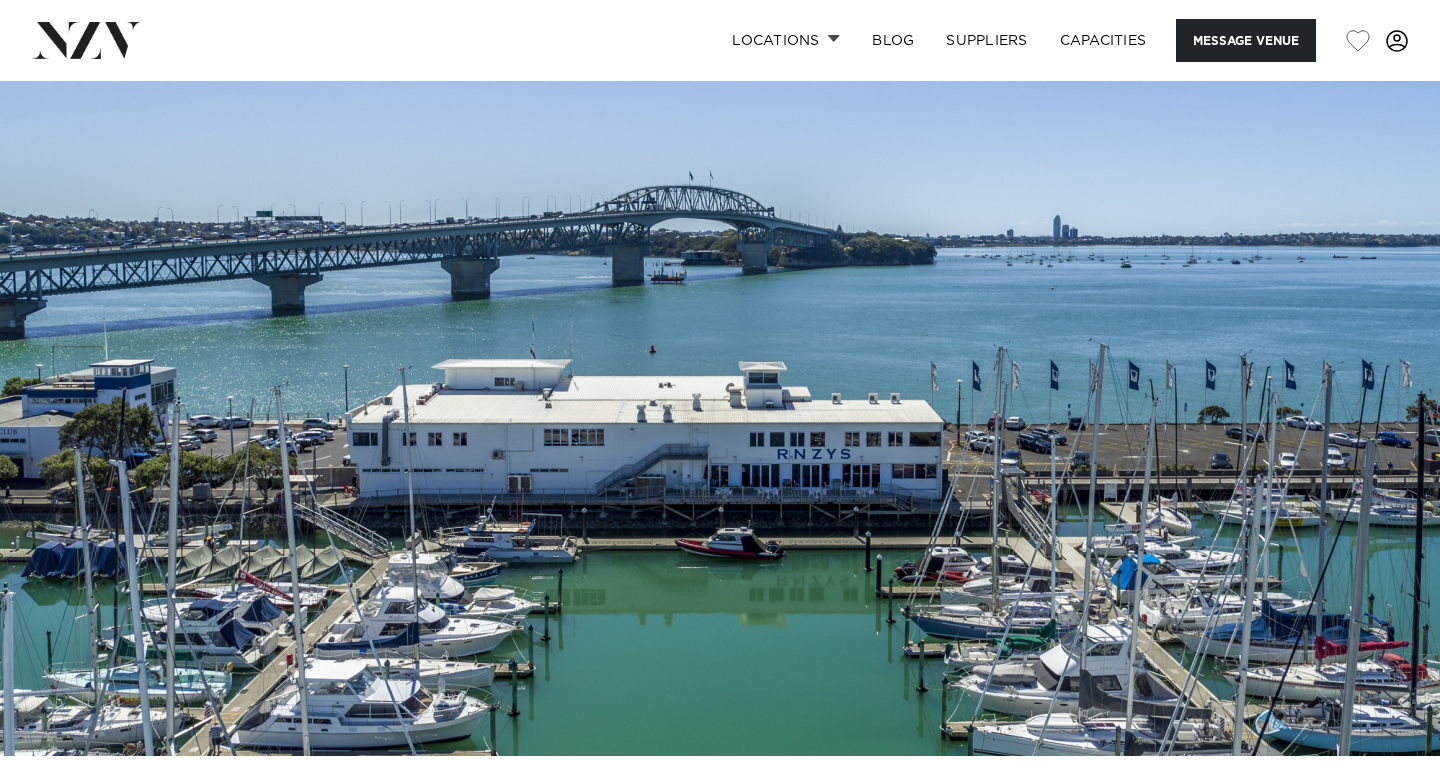 scroll, scrollTop: 0, scrollLeft: 0, axis: both 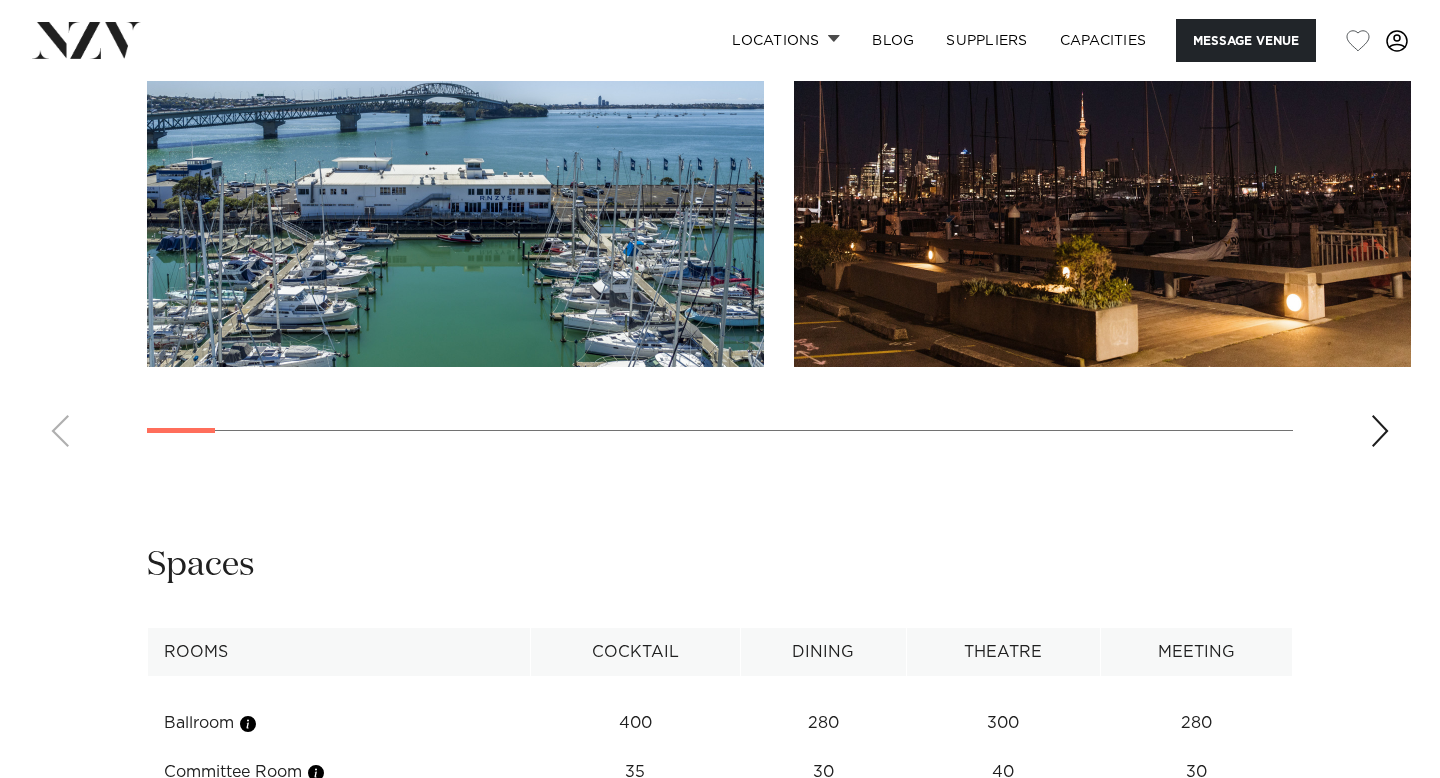 click at bounding box center (455, 140) 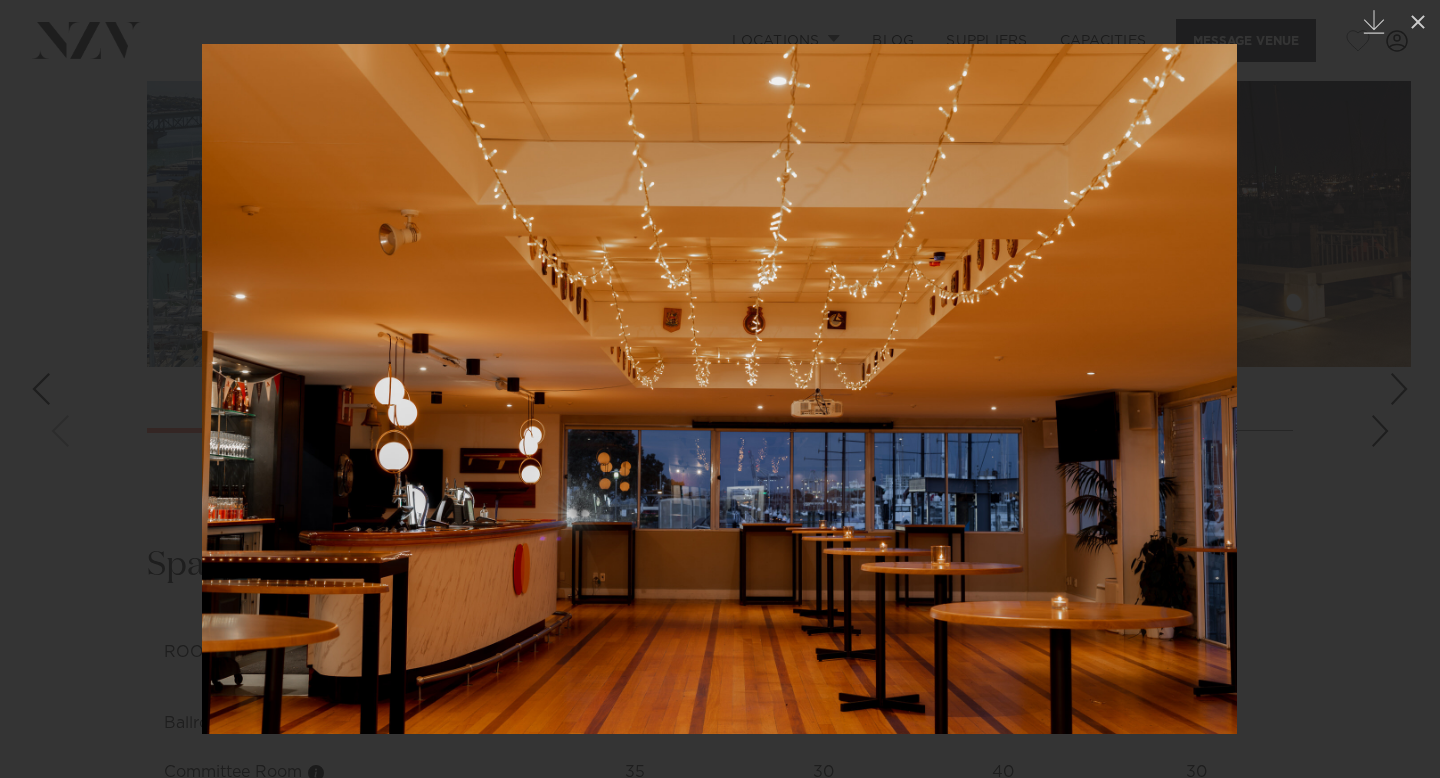 click at bounding box center [720, 389] 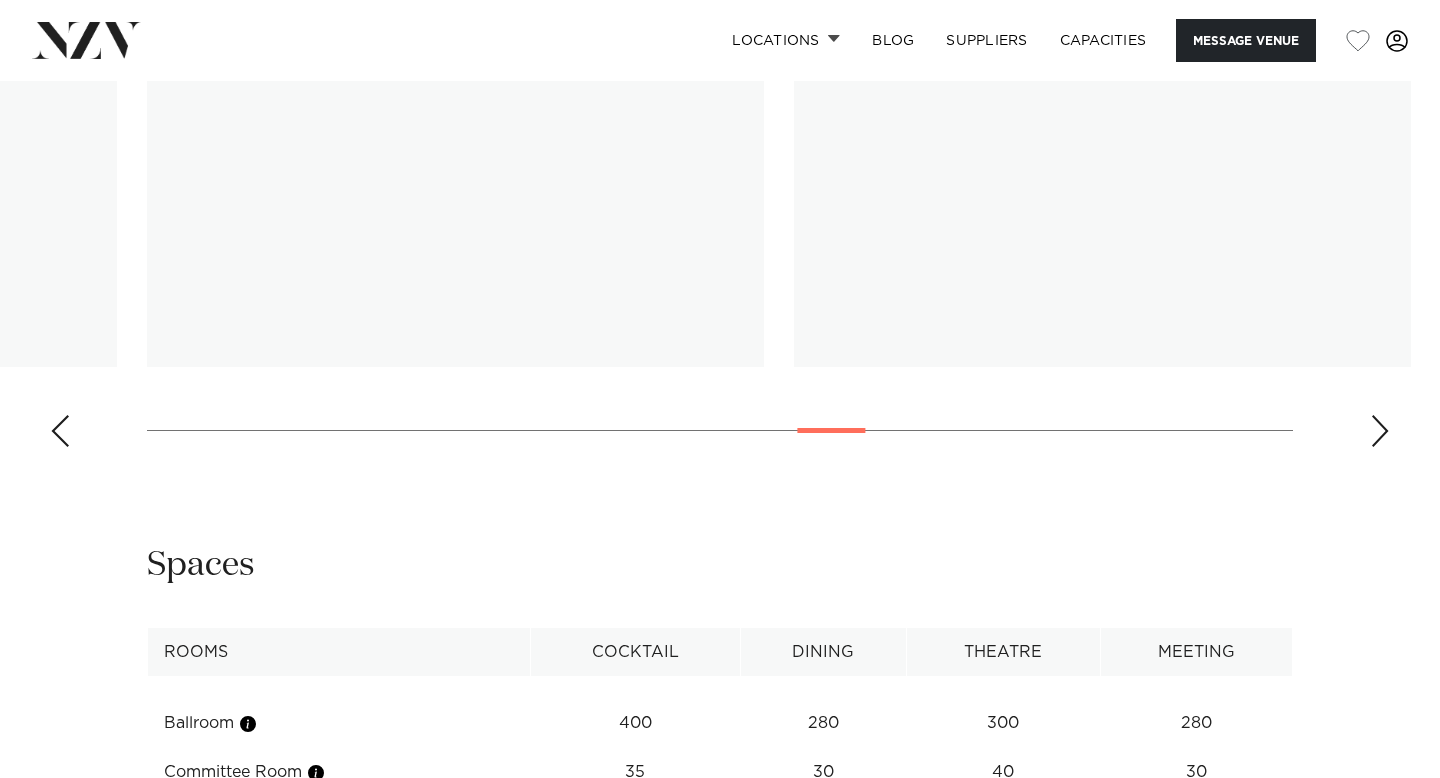 scroll, scrollTop: 0, scrollLeft: 0, axis: both 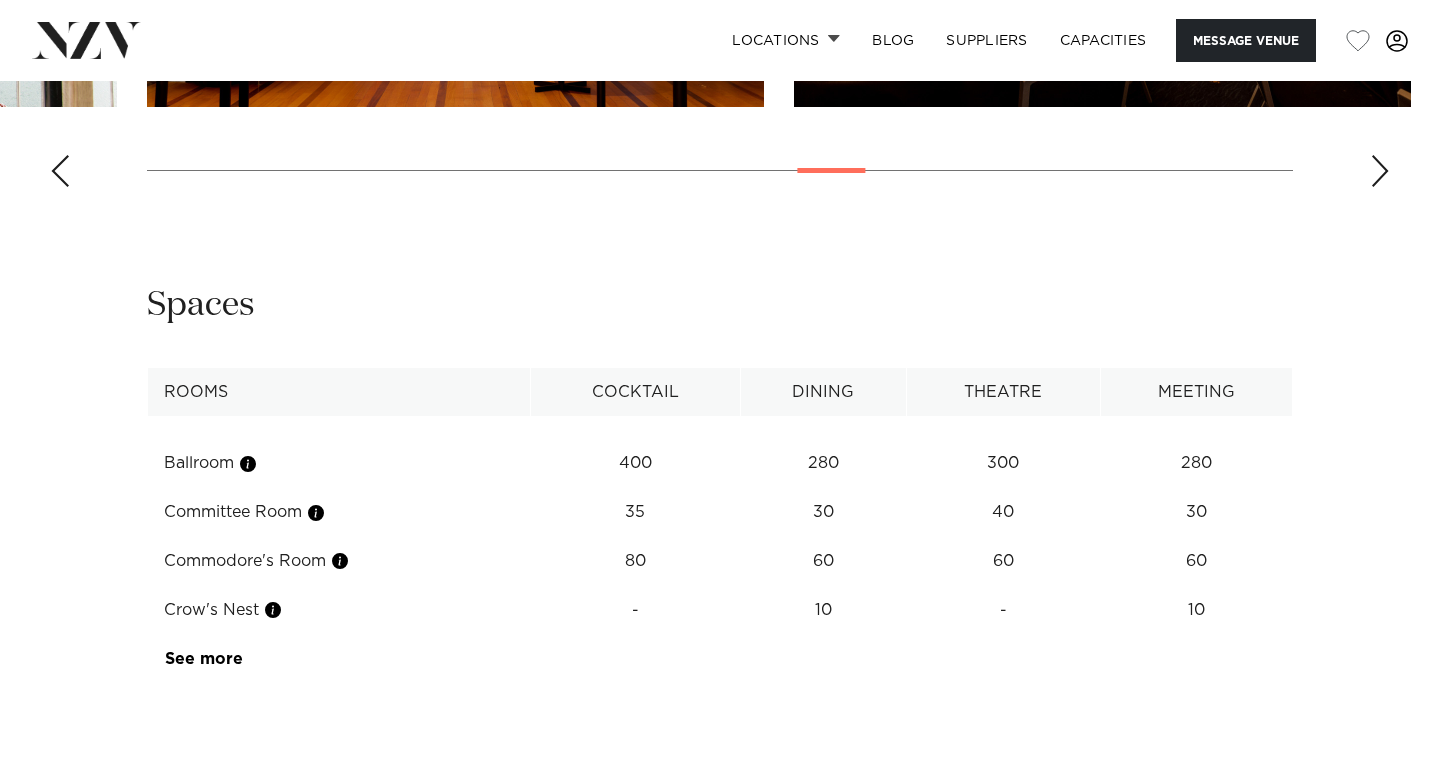 click on "See more" at bounding box center [242, 659] 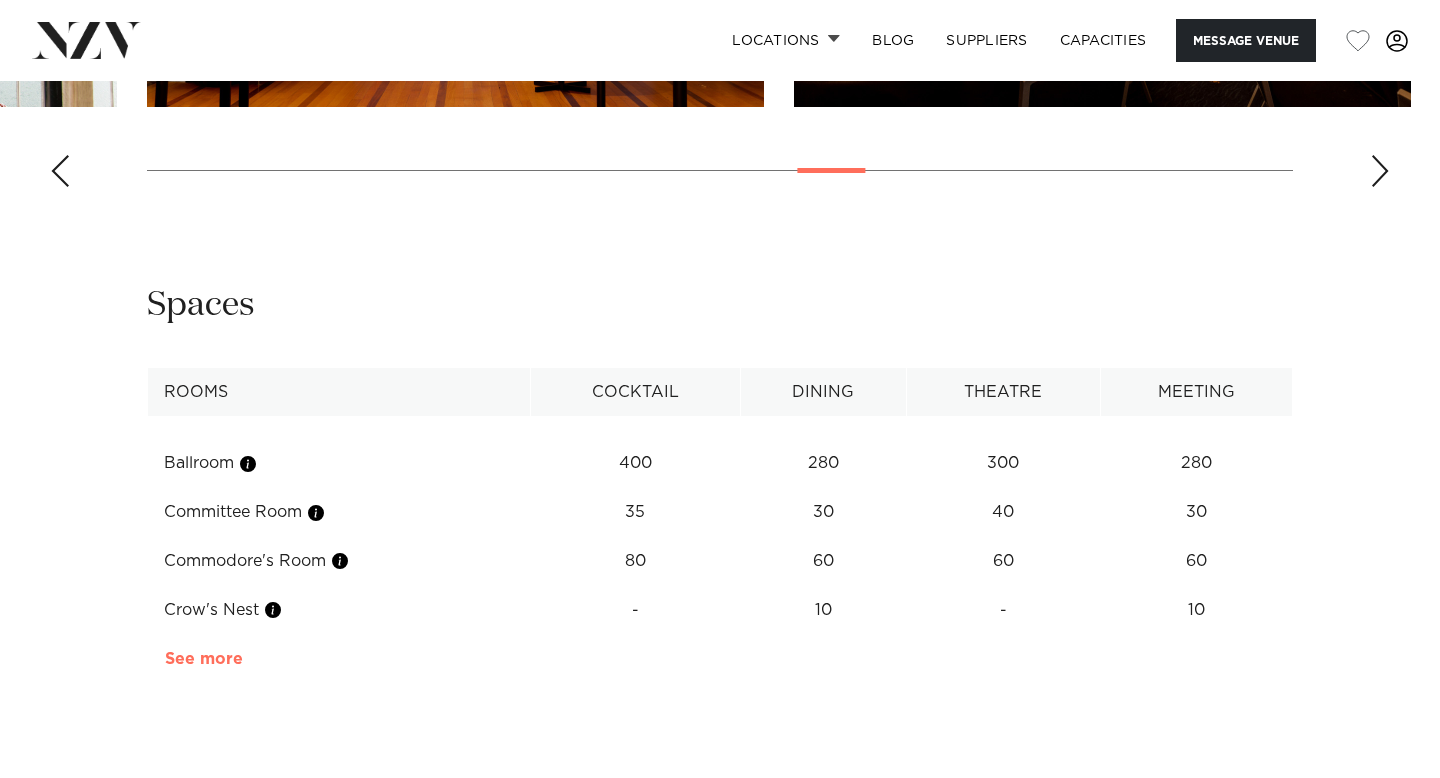 click on "See more" at bounding box center [243, 659] 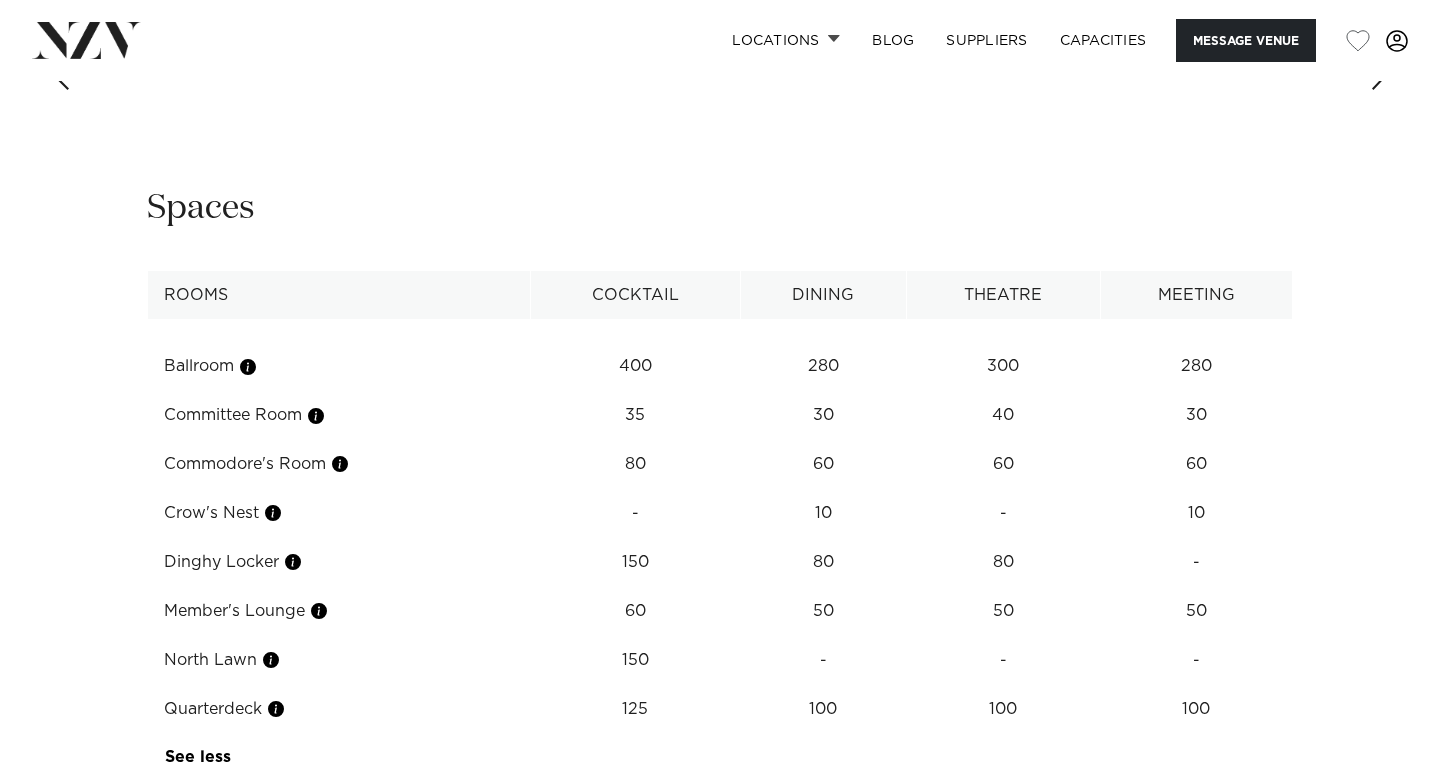 scroll, scrollTop: 2536, scrollLeft: 0, axis: vertical 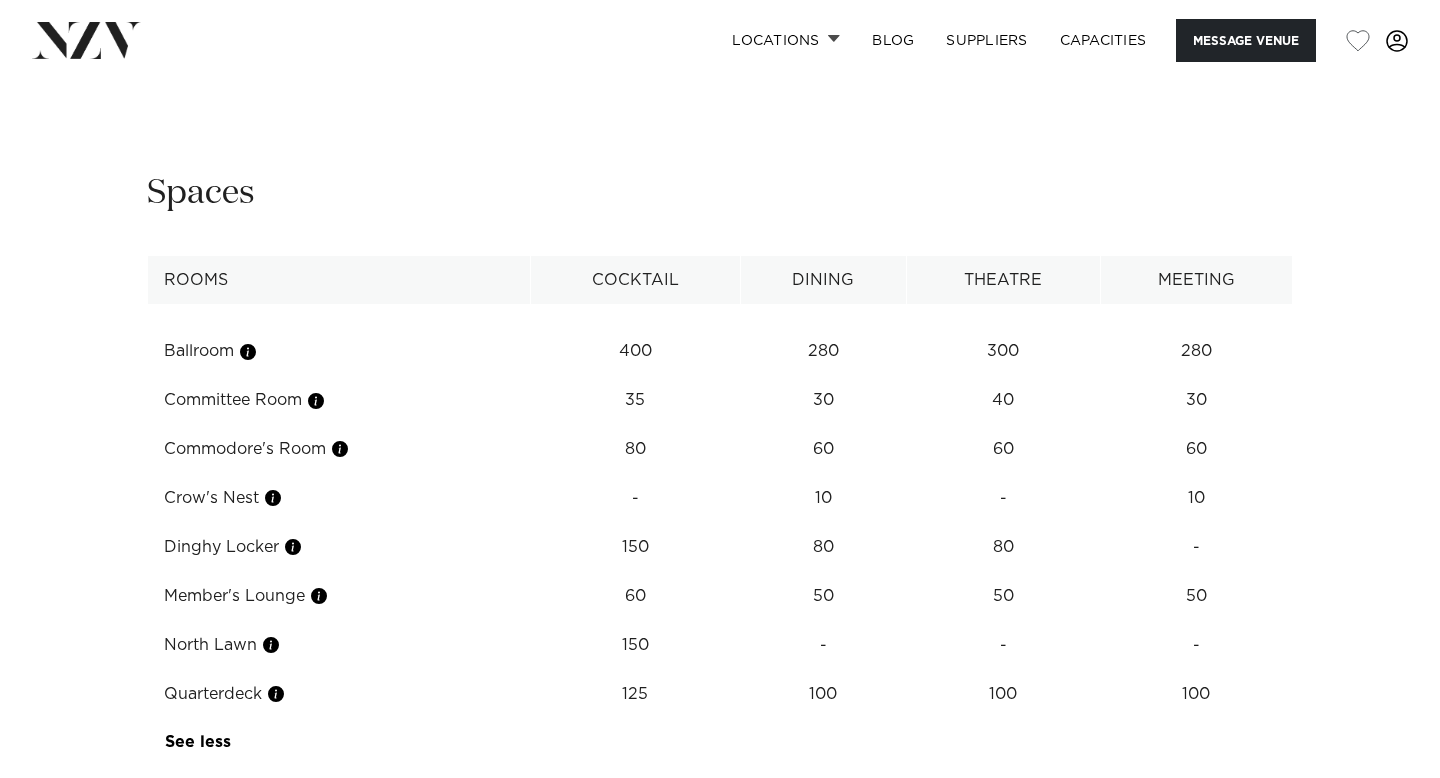 click on "Quarterdeck" at bounding box center (339, 694) 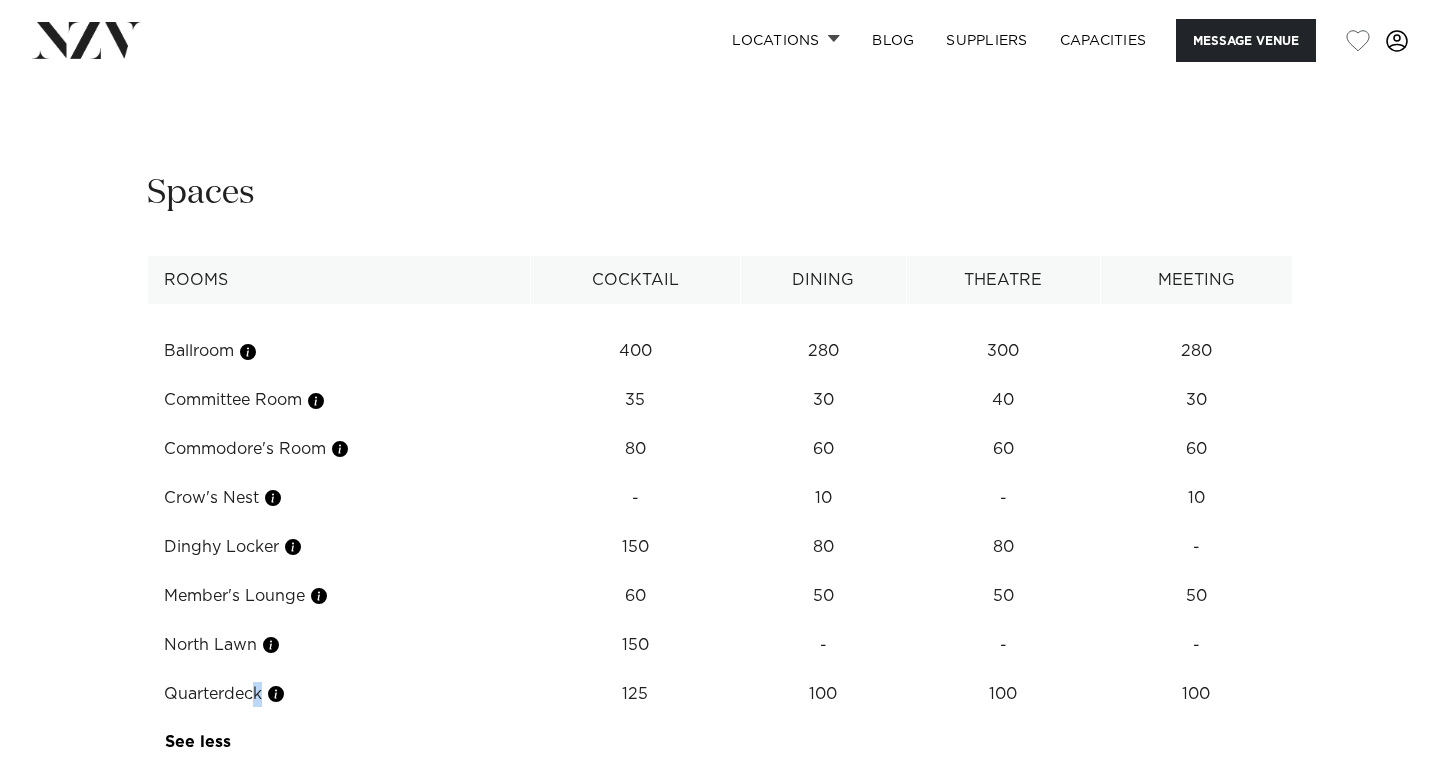 click on "Quarterdeck" at bounding box center (339, 694) 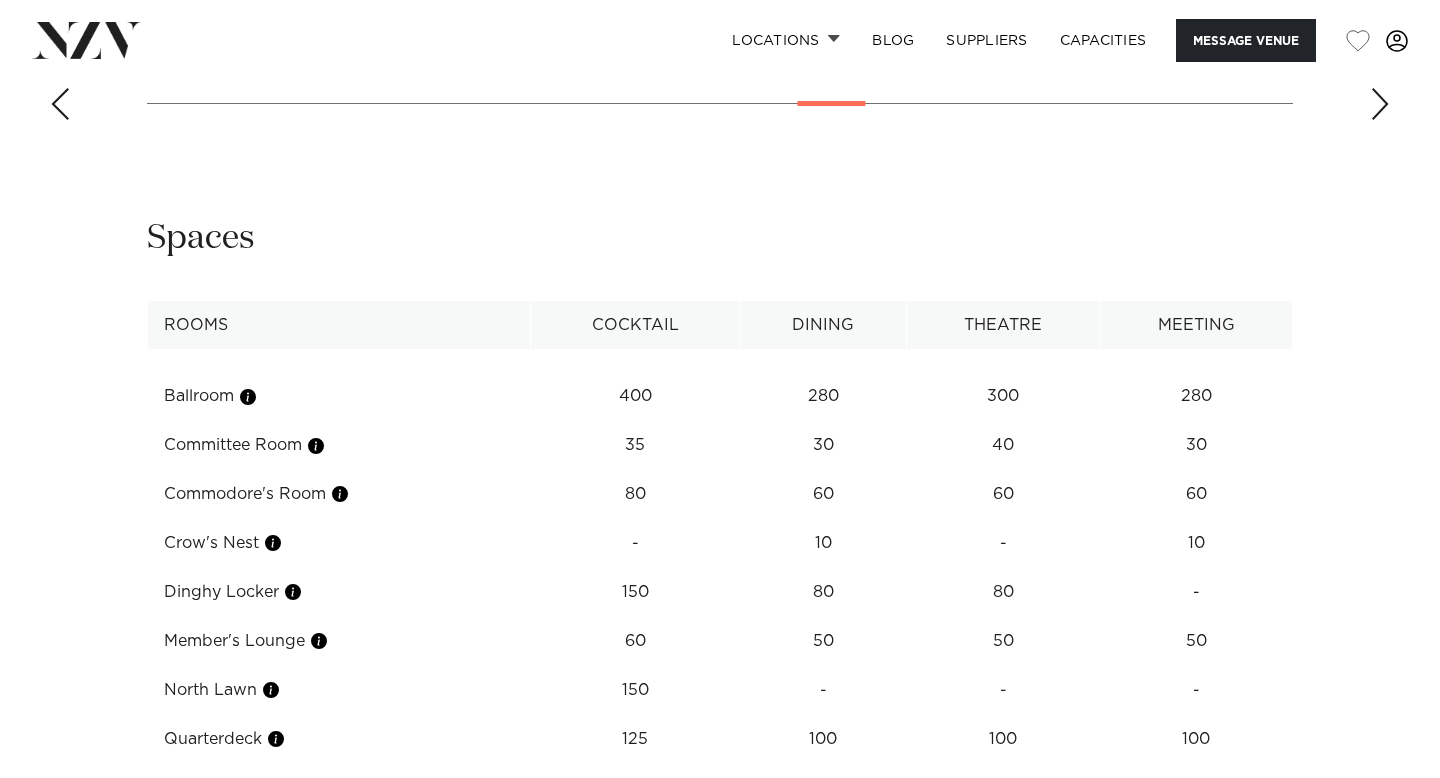 scroll, scrollTop: 2479, scrollLeft: 0, axis: vertical 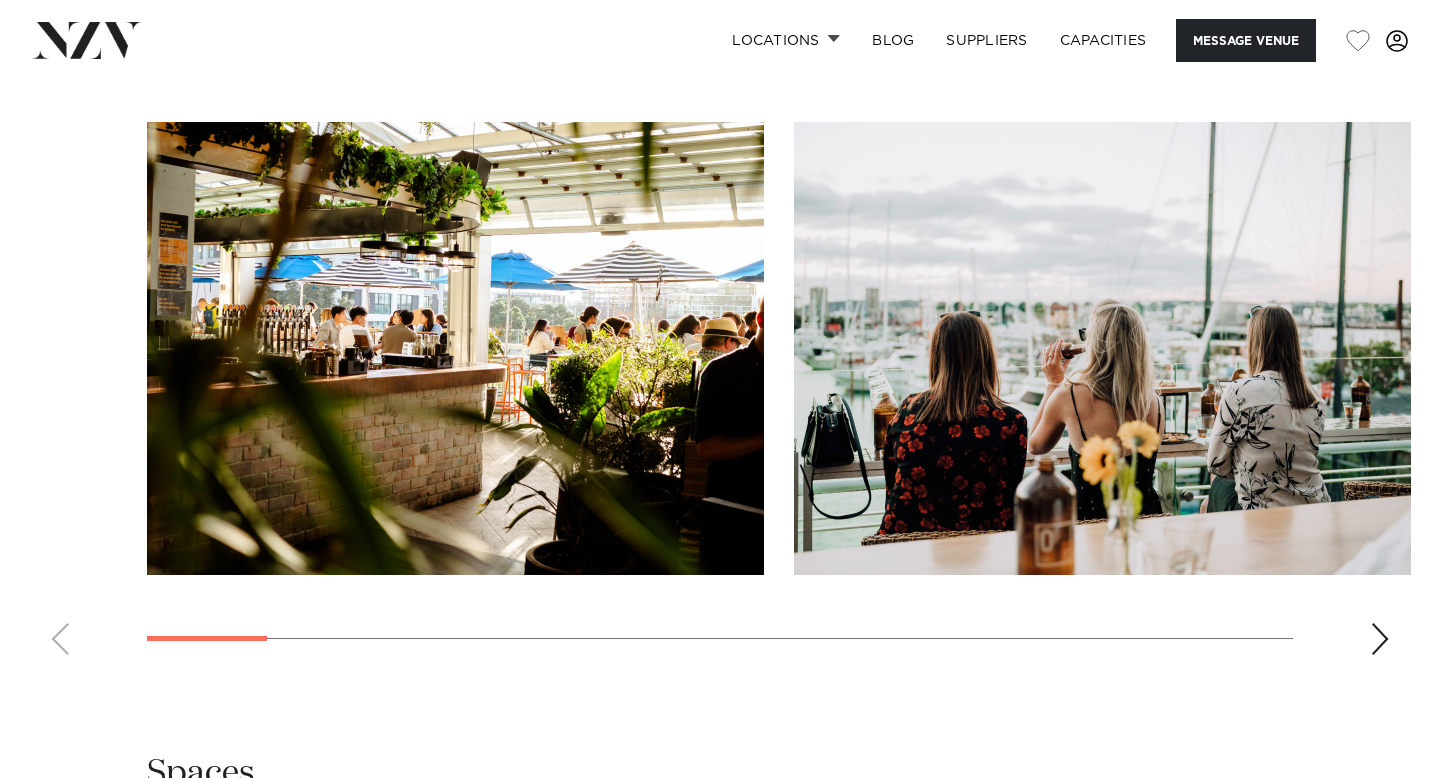 click at bounding box center (1380, 639) 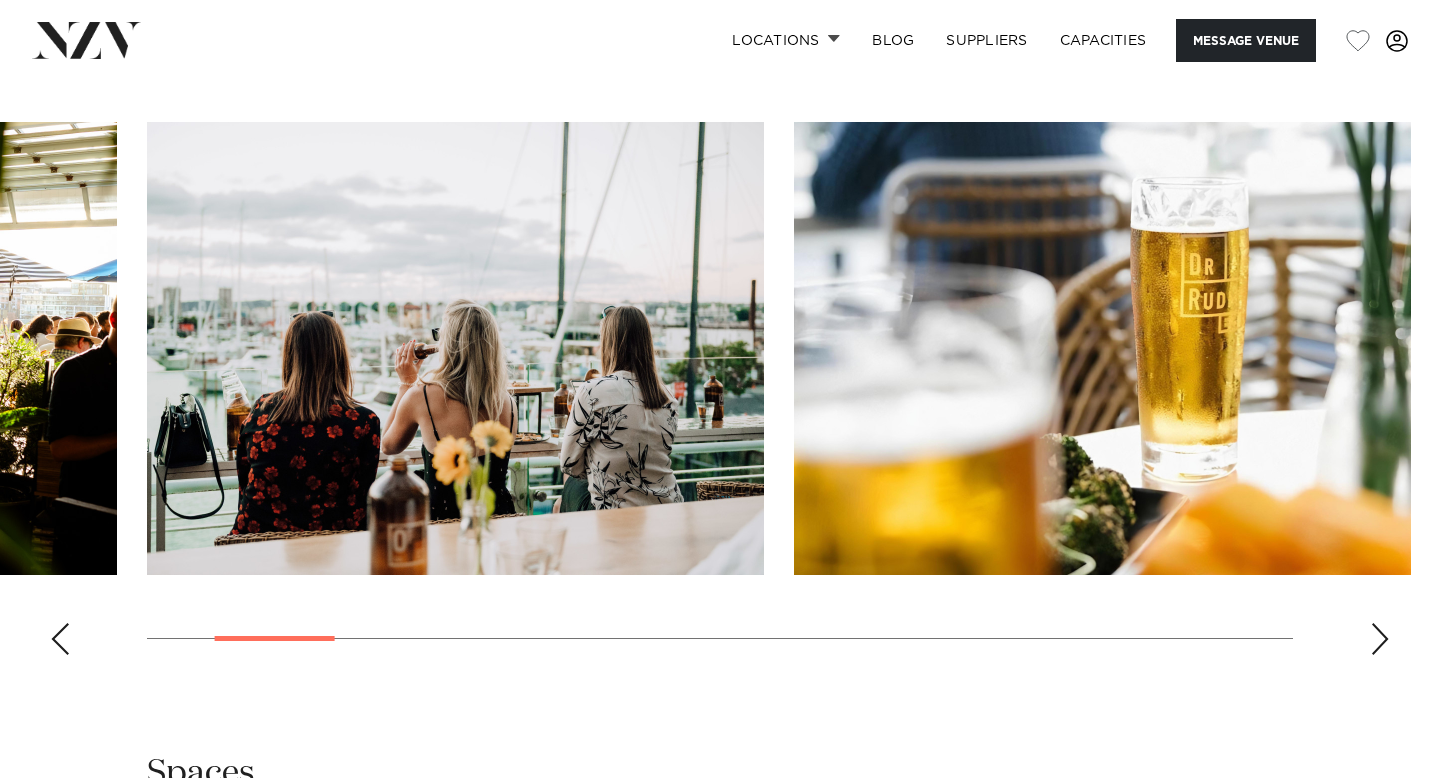 click at bounding box center [1380, 639] 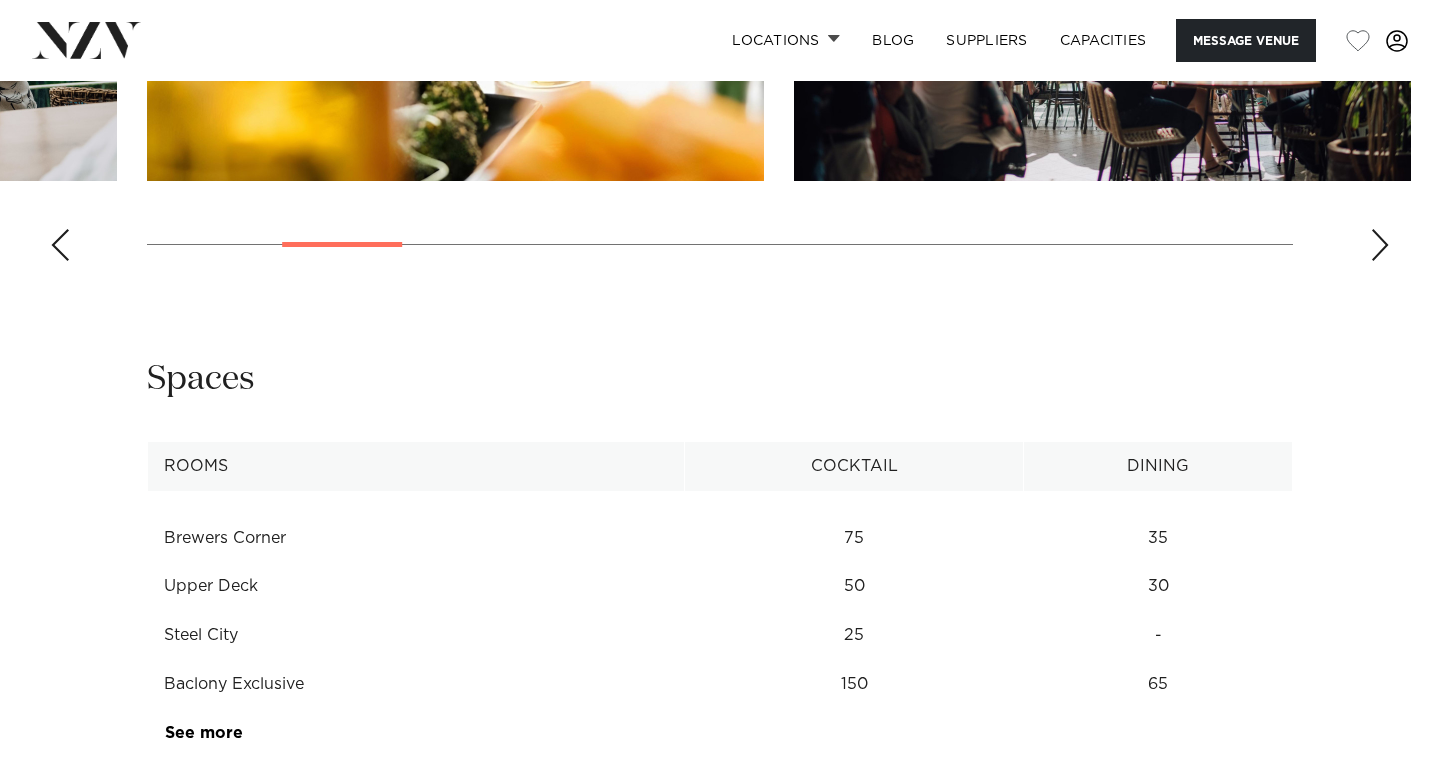 scroll, scrollTop: 2407, scrollLeft: 0, axis: vertical 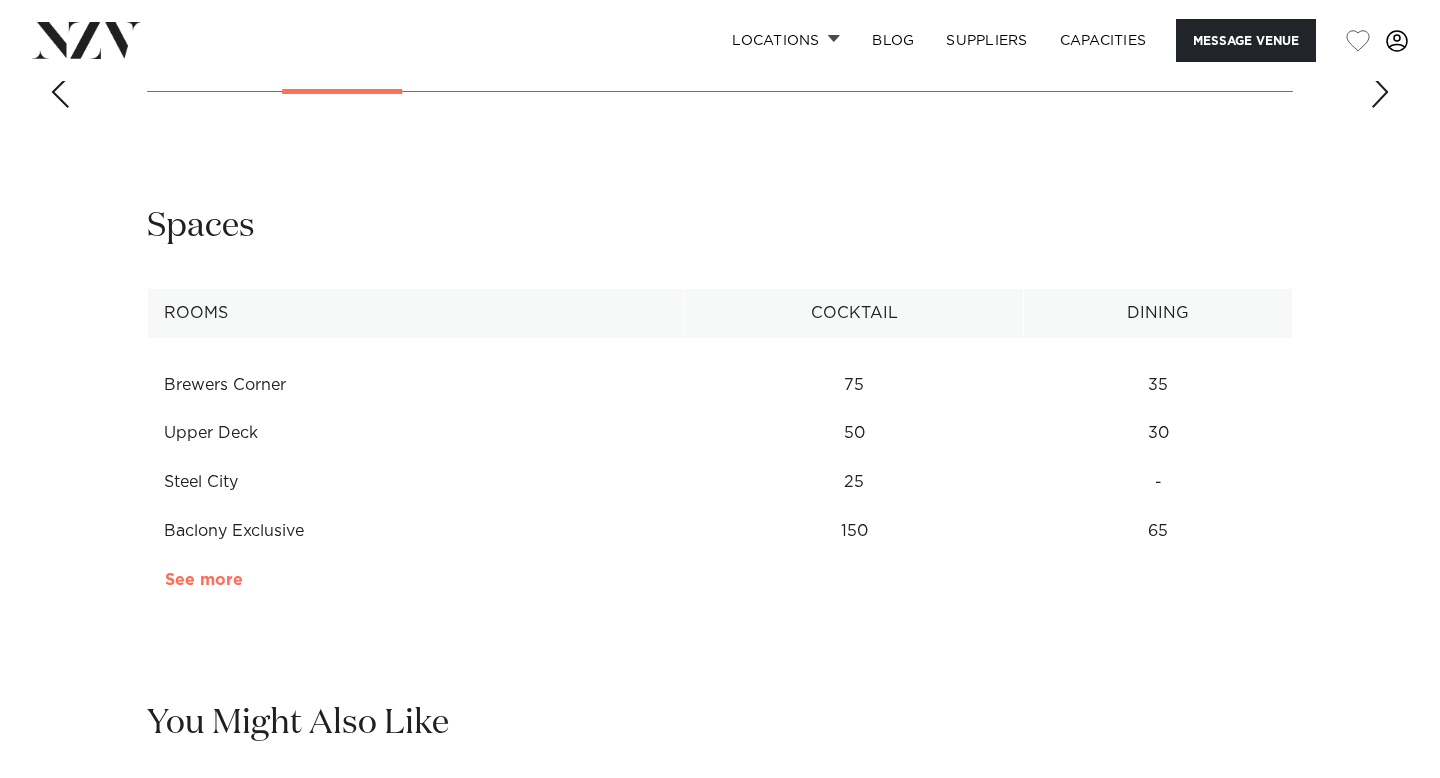 click on "See more" at bounding box center (243, 580) 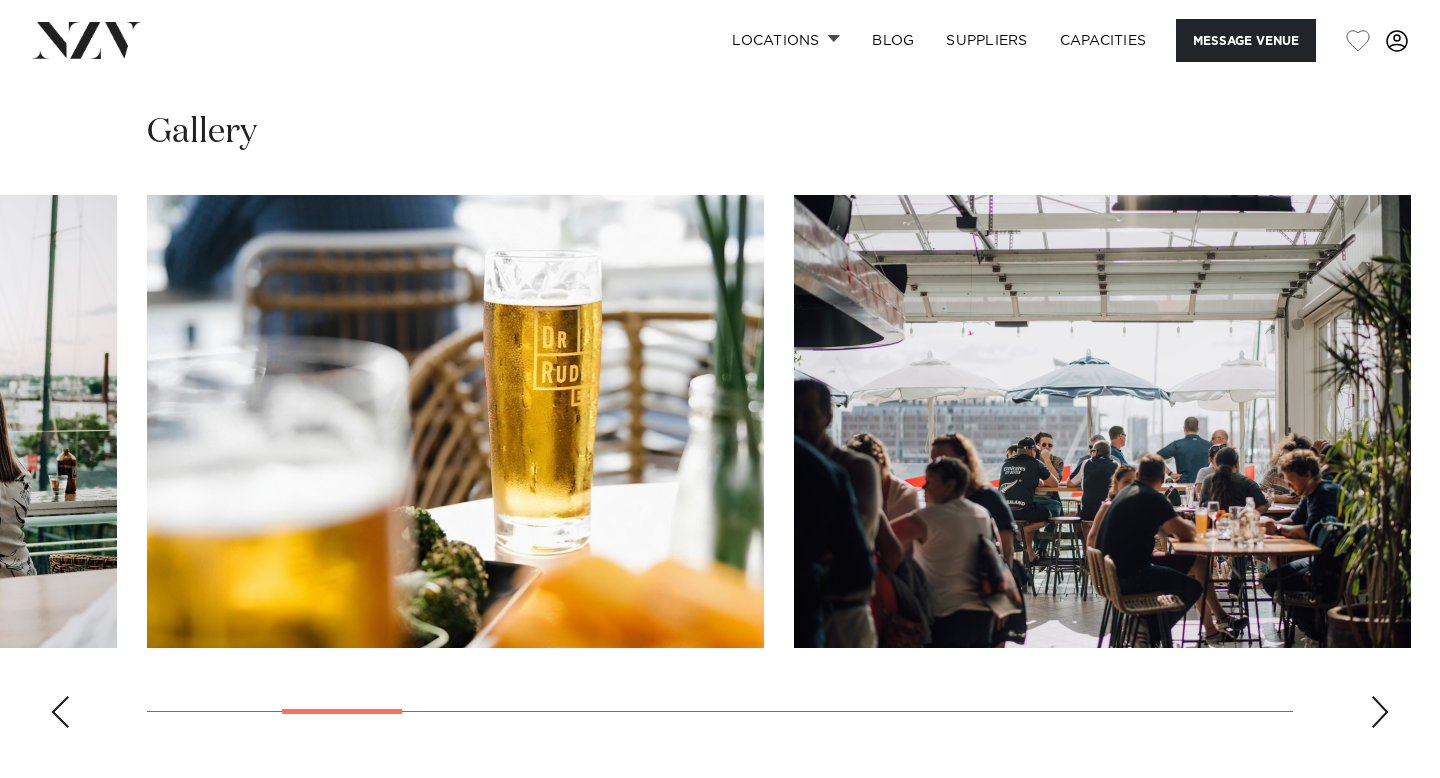 scroll, scrollTop: 1807, scrollLeft: 0, axis: vertical 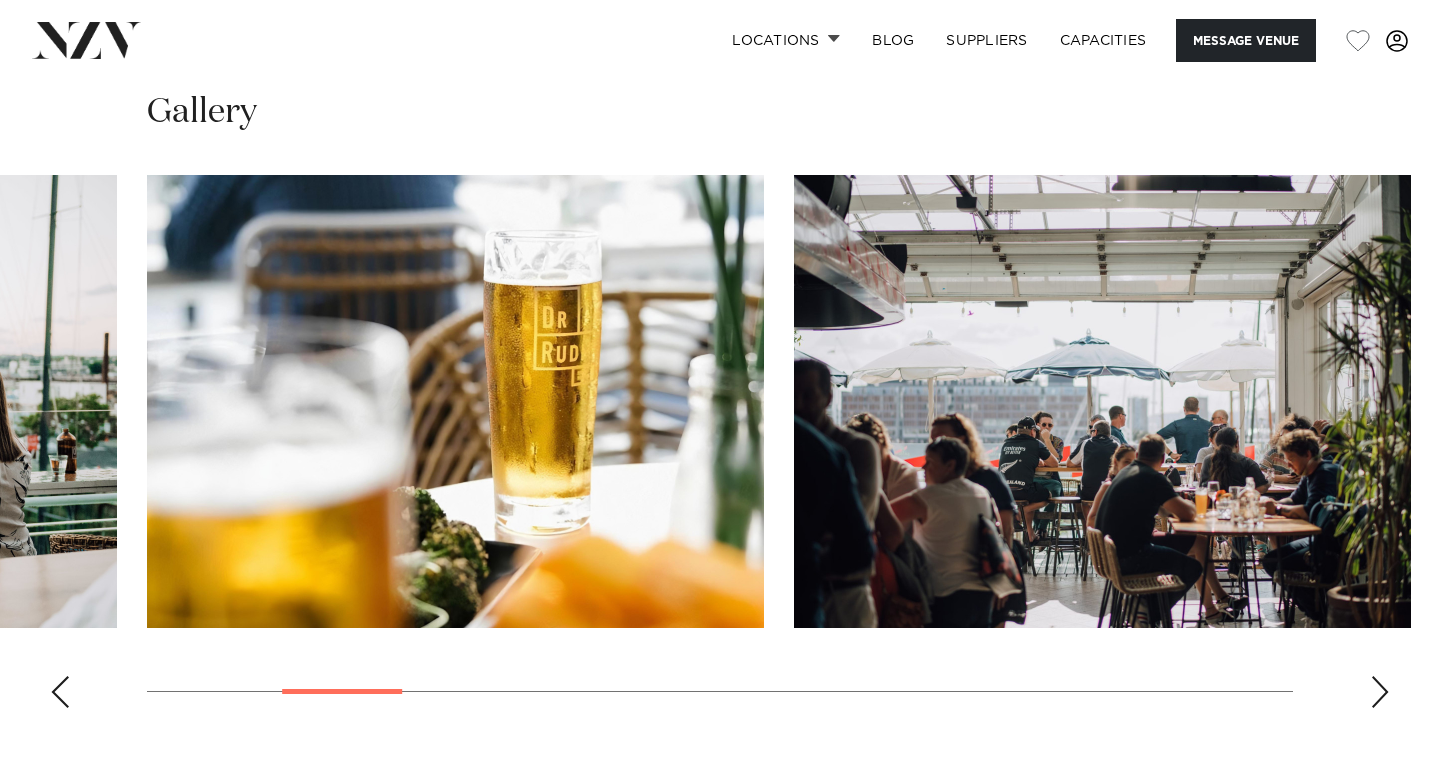 click at bounding box center [1380, 692] 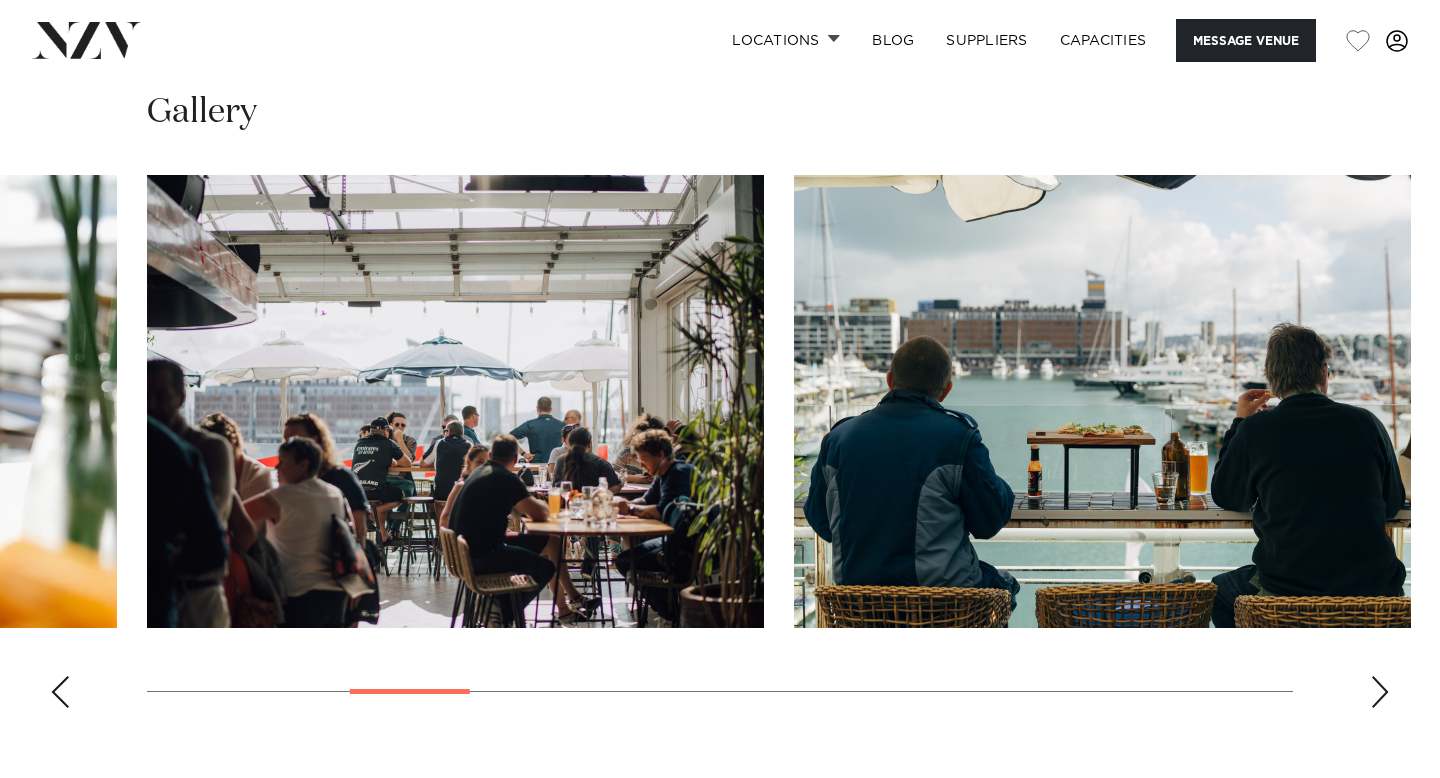 click at bounding box center [1380, 692] 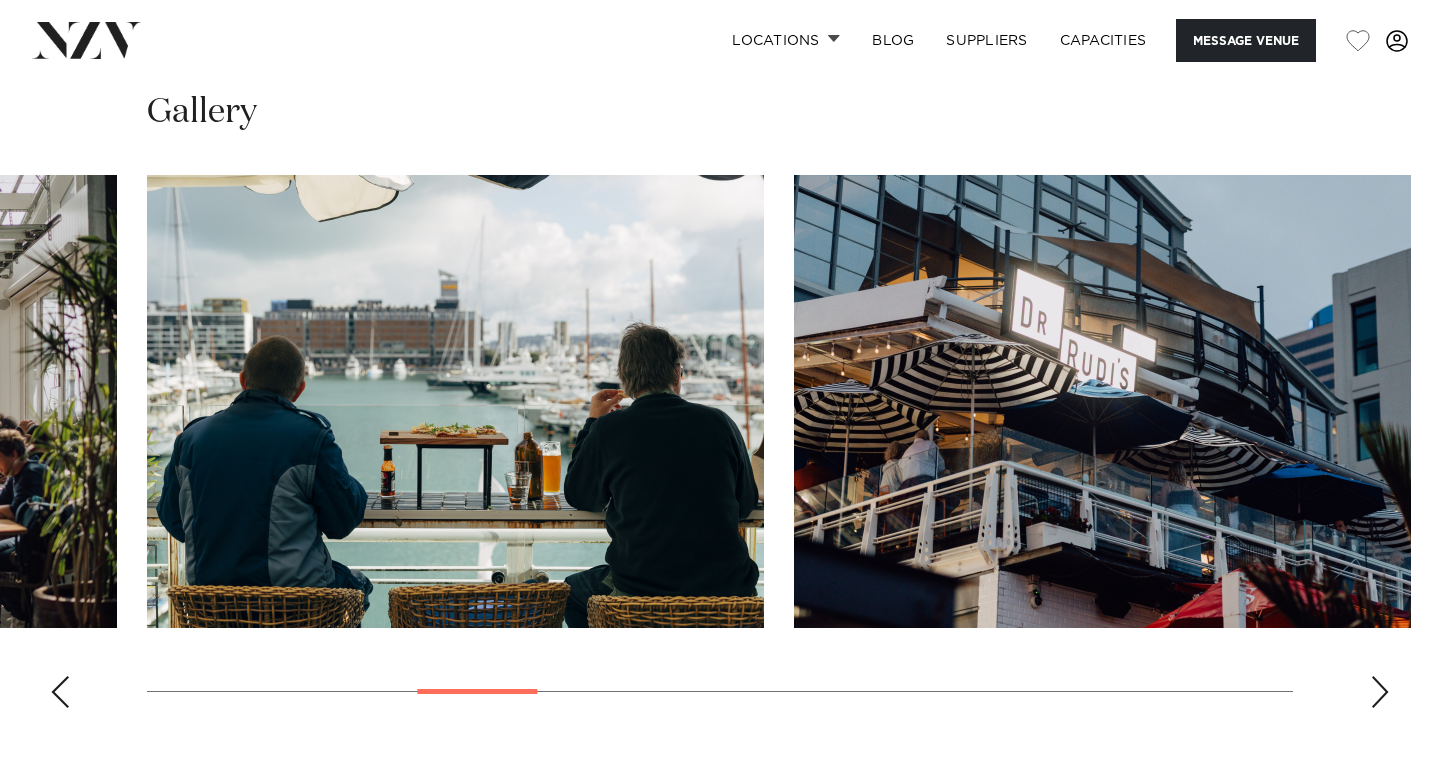 click at bounding box center [1380, 692] 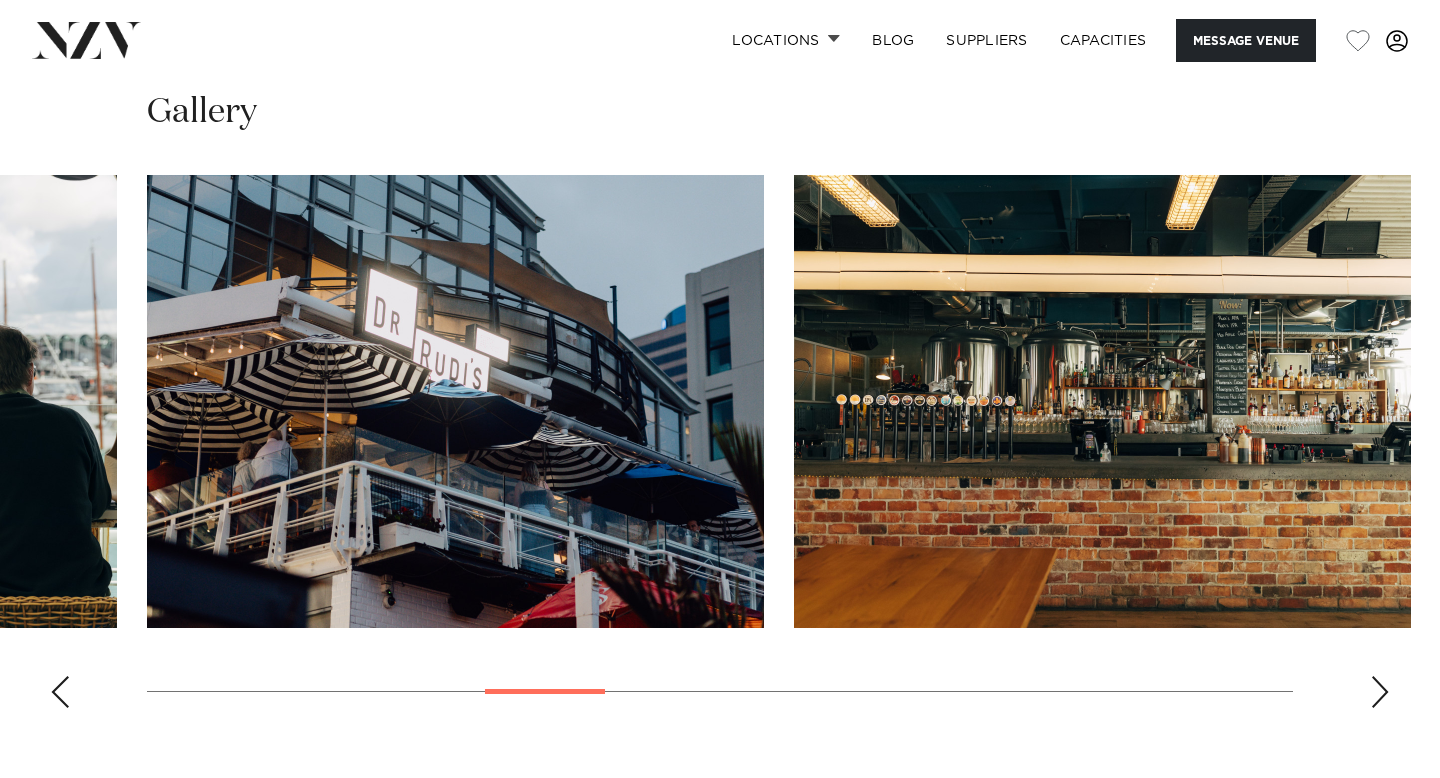 click at bounding box center [1380, 692] 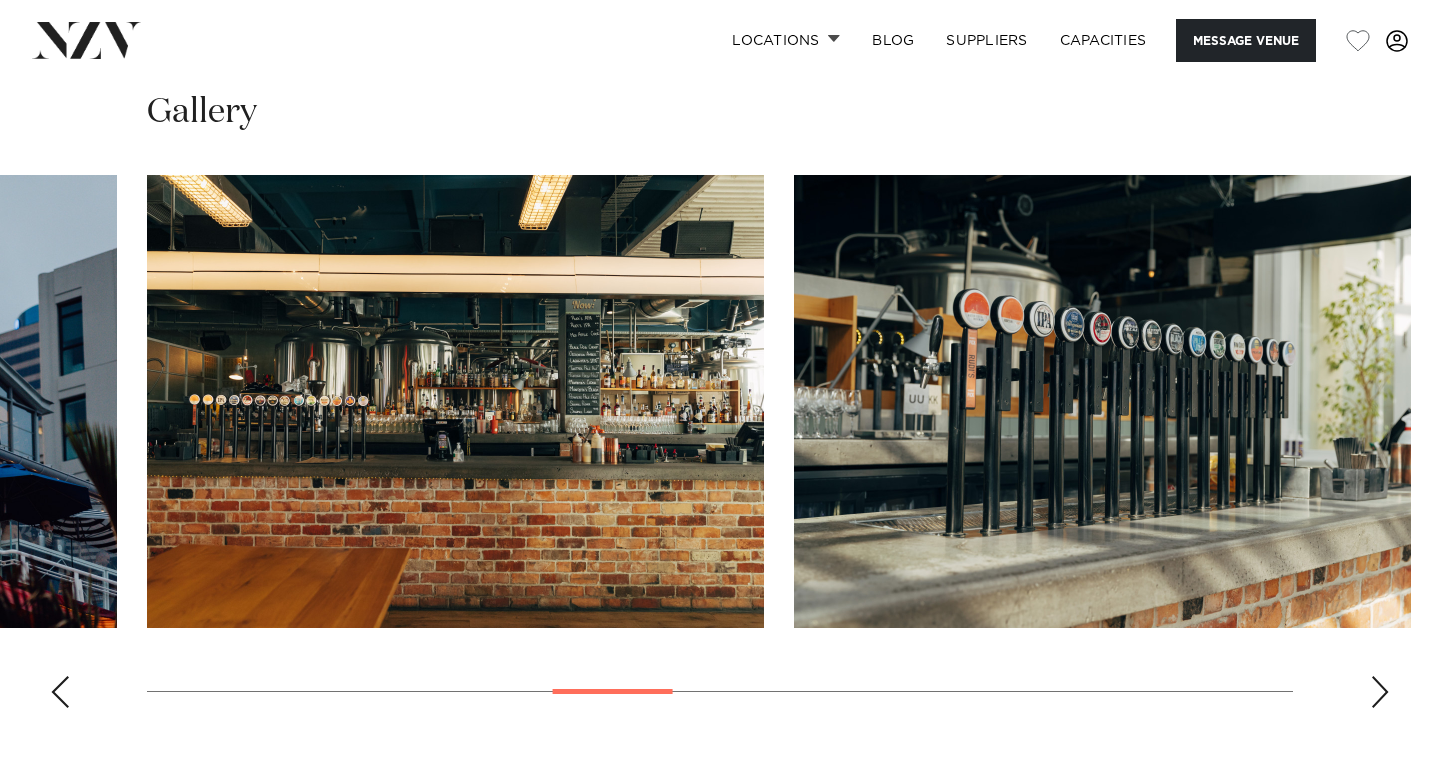 click at bounding box center (1380, 692) 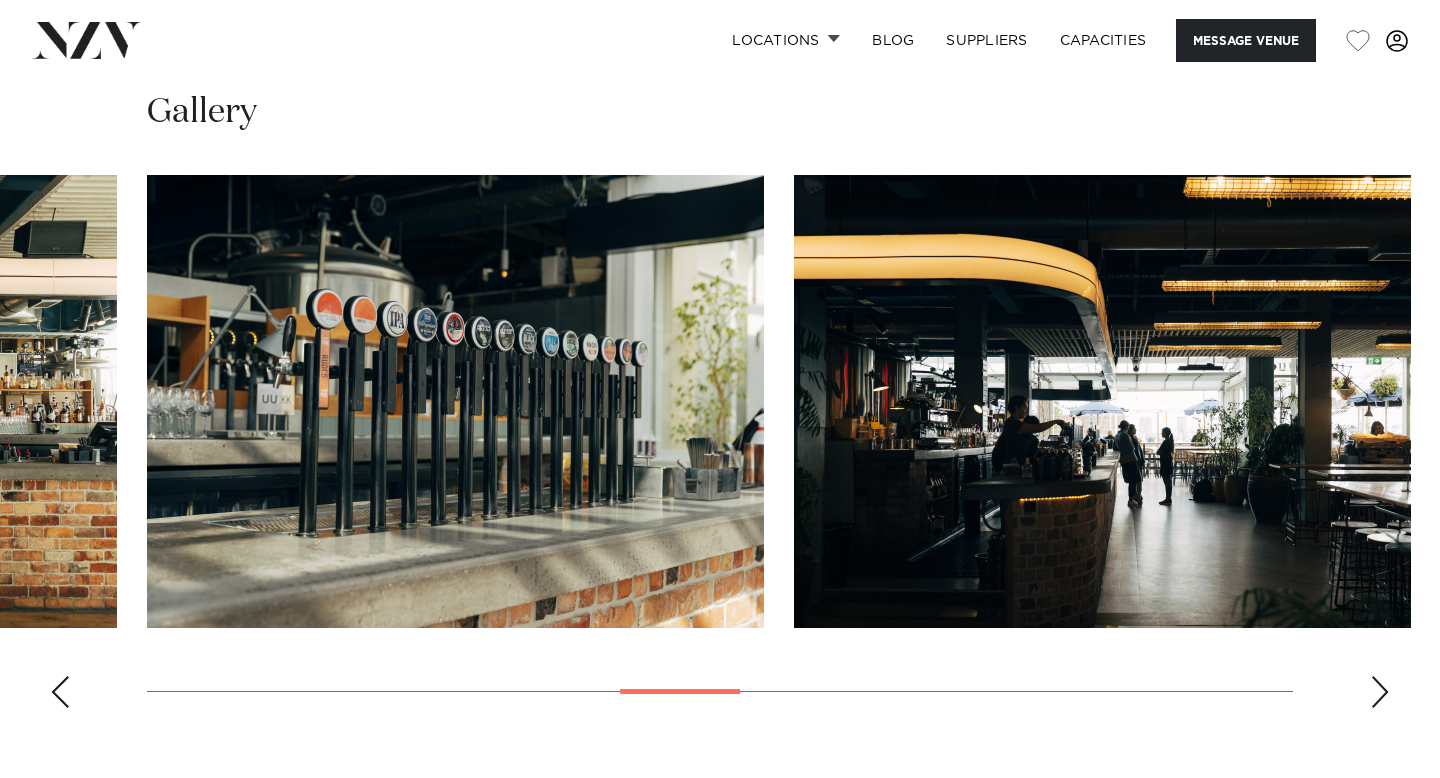 click at bounding box center (1380, 692) 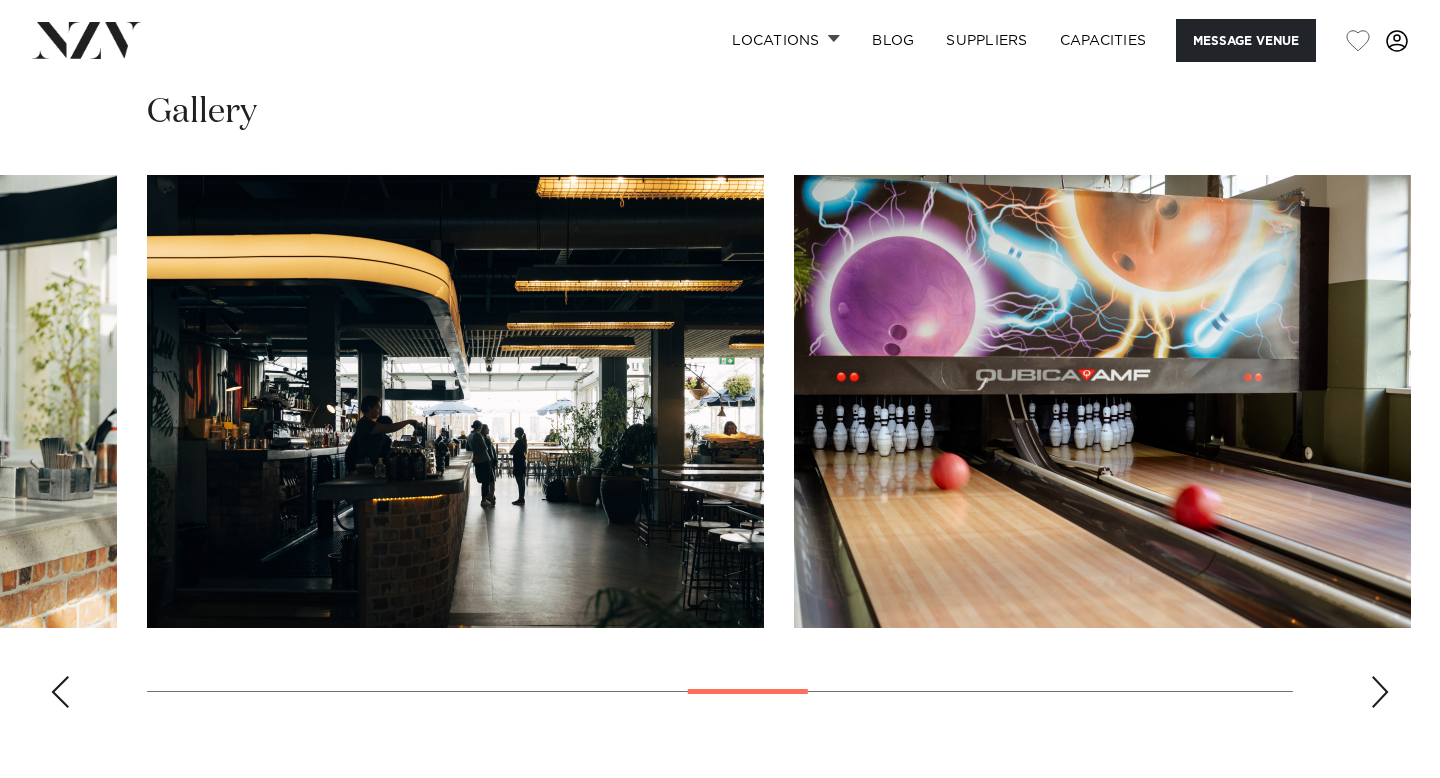 click at bounding box center (1380, 692) 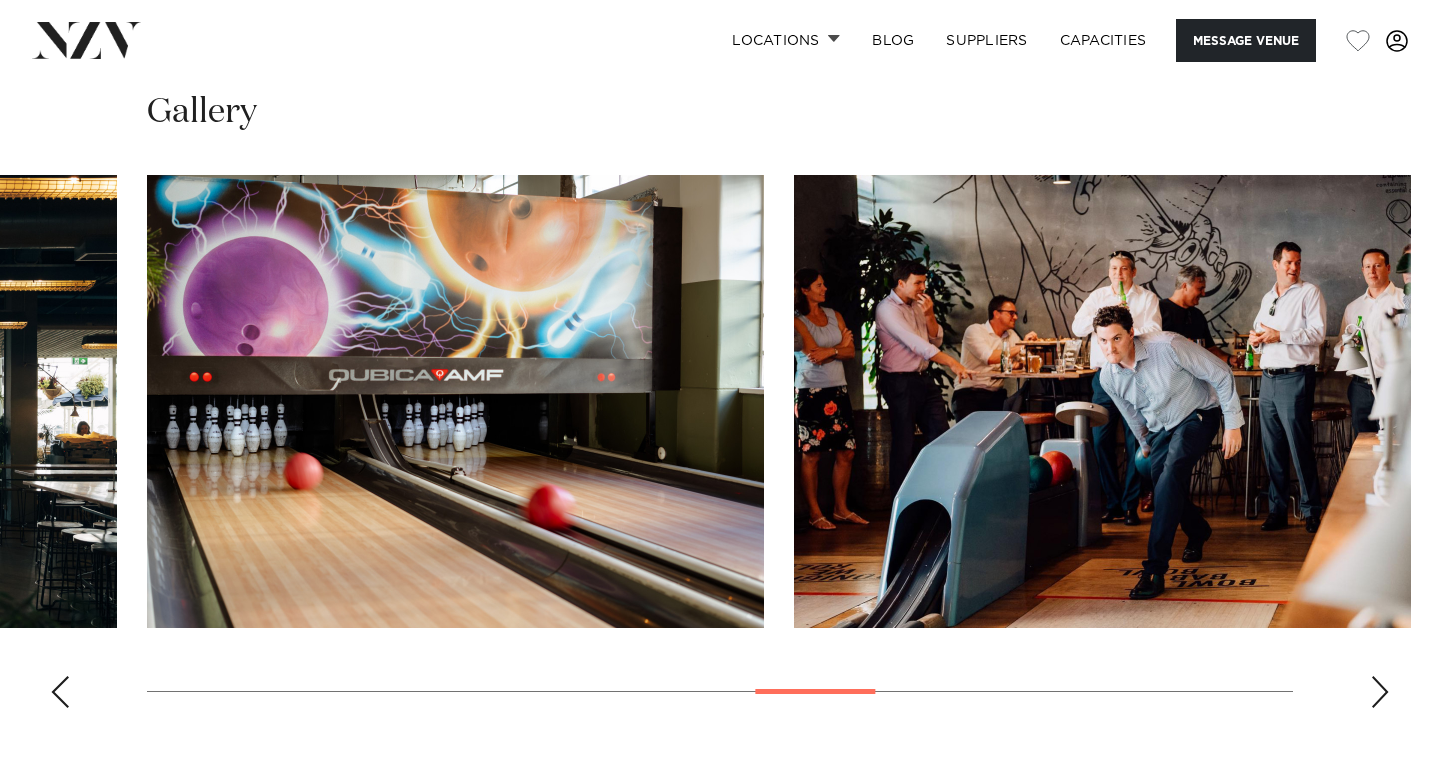 click at bounding box center [1380, 692] 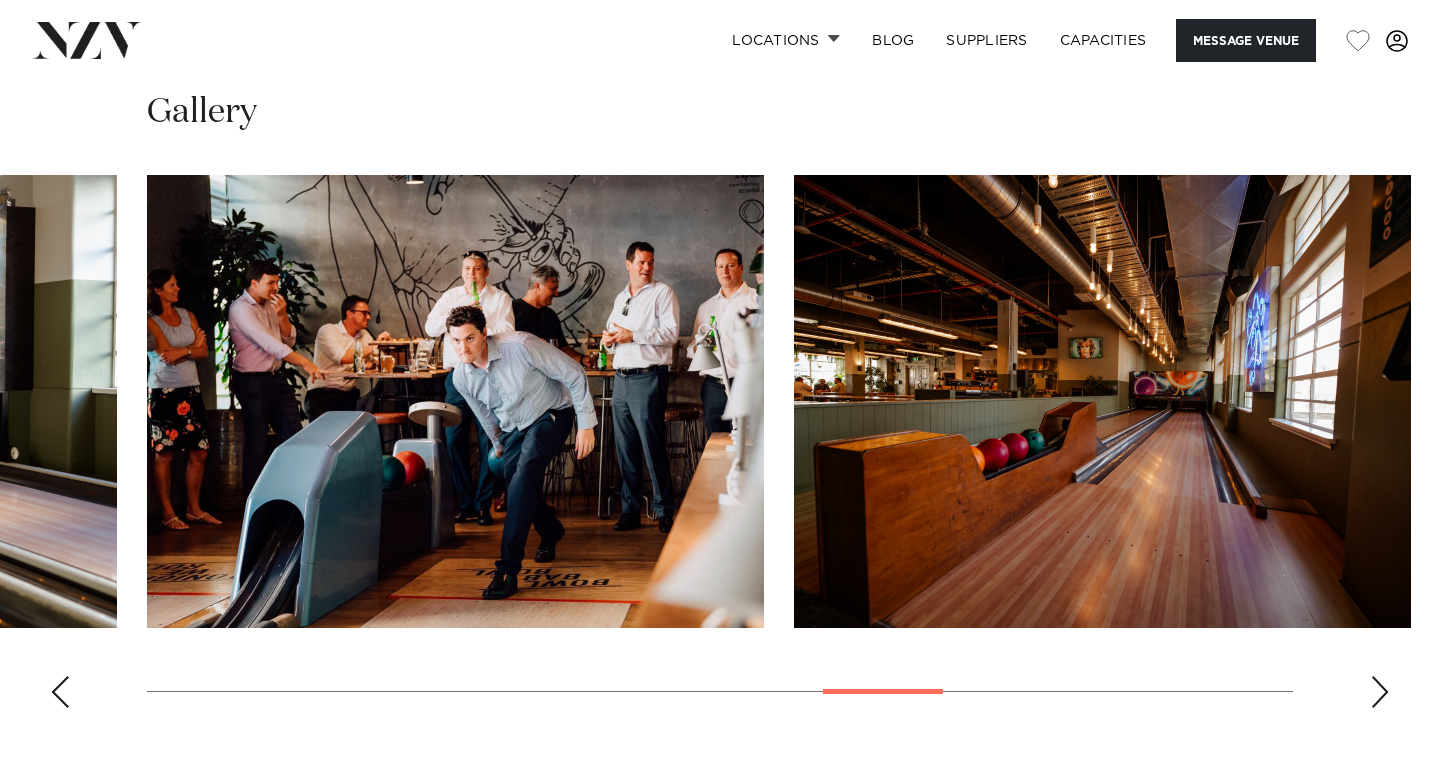 click at bounding box center (1380, 692) 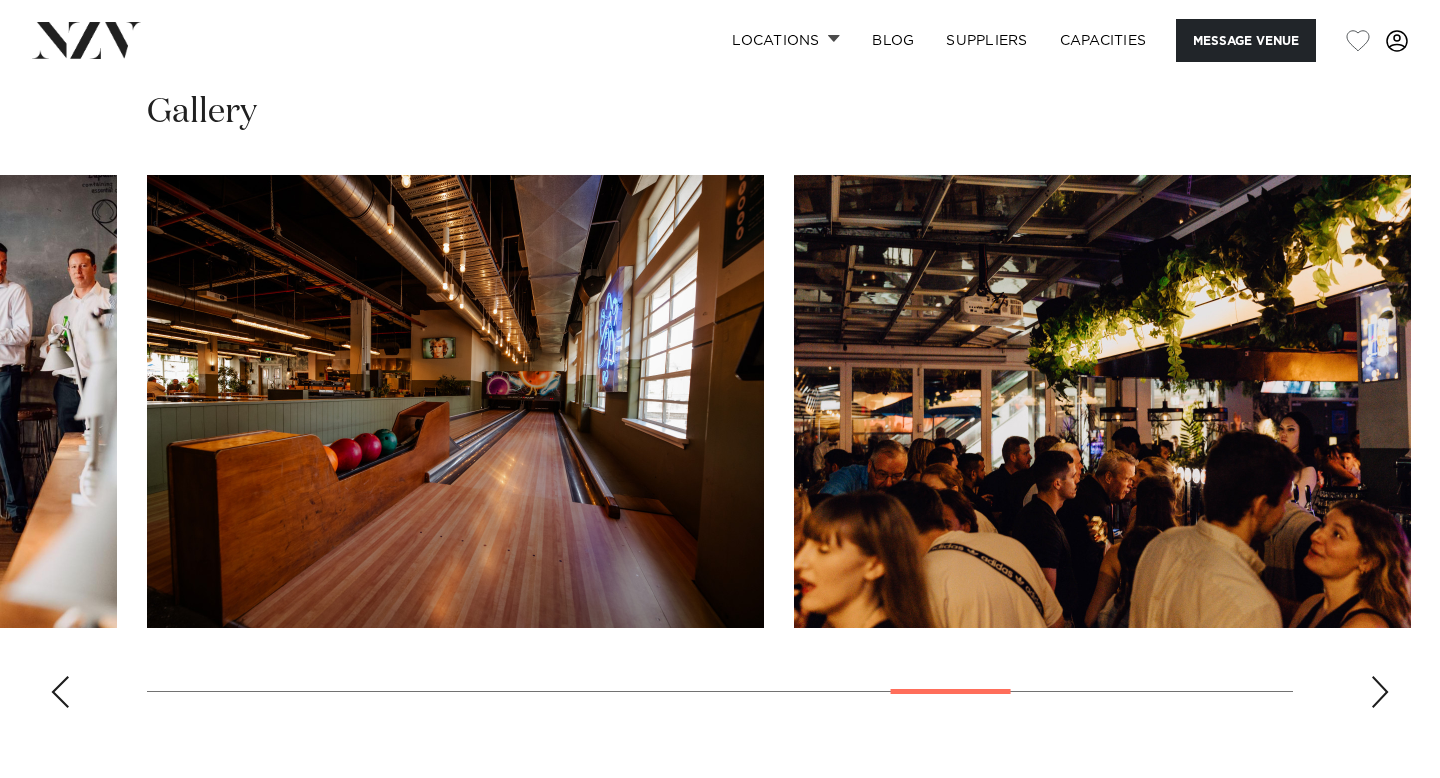 click at bounding box center (1380, 692) 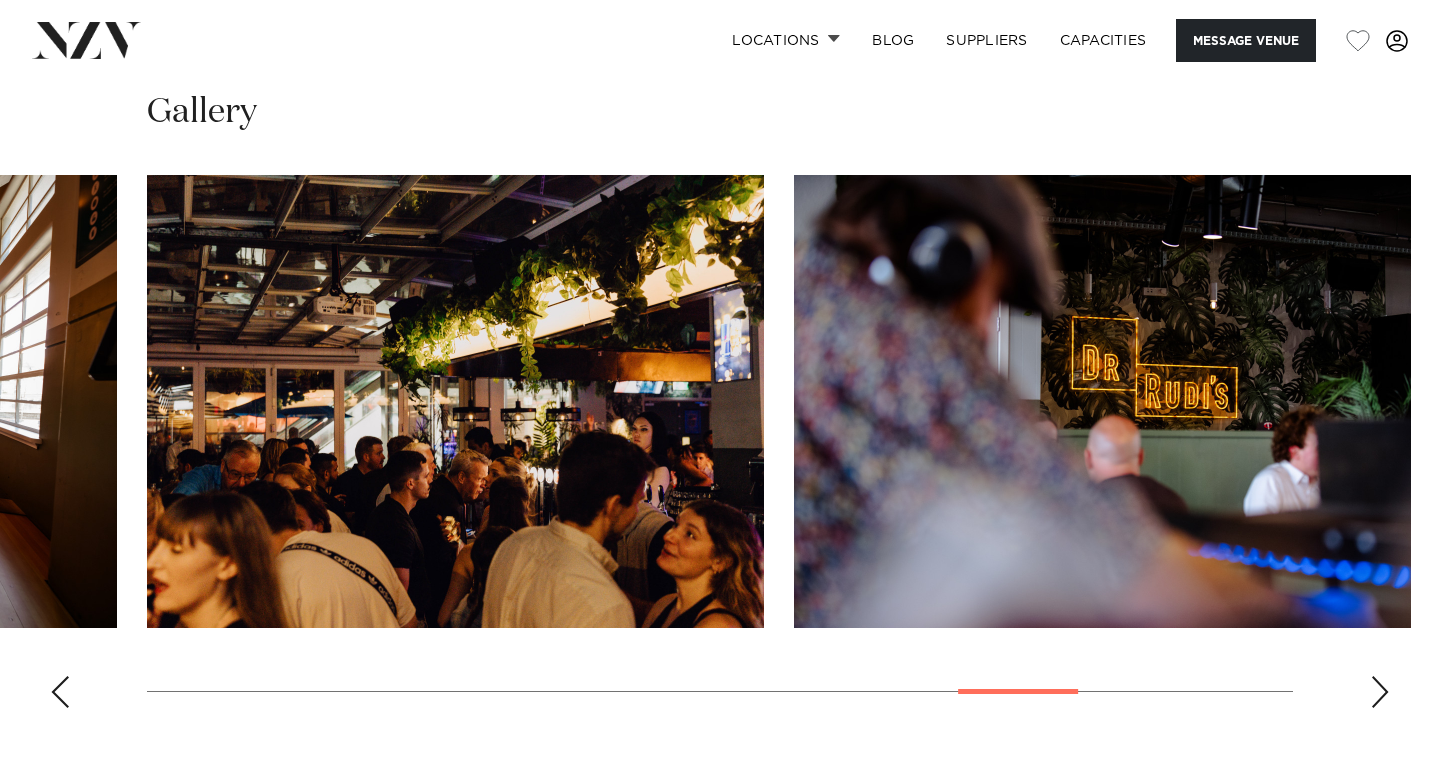 click at bounding box center (1380, 692) 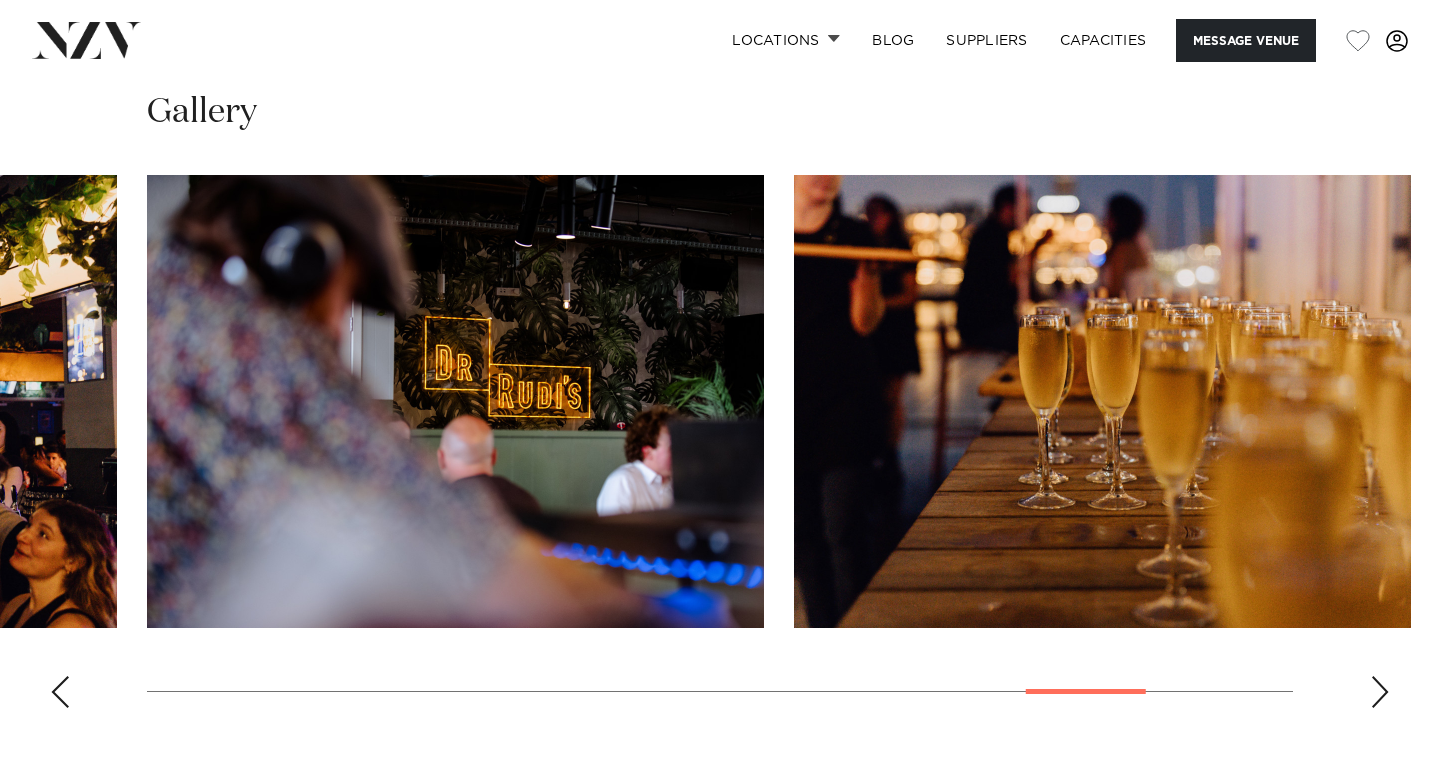 click at bounding box center (1380, 692) 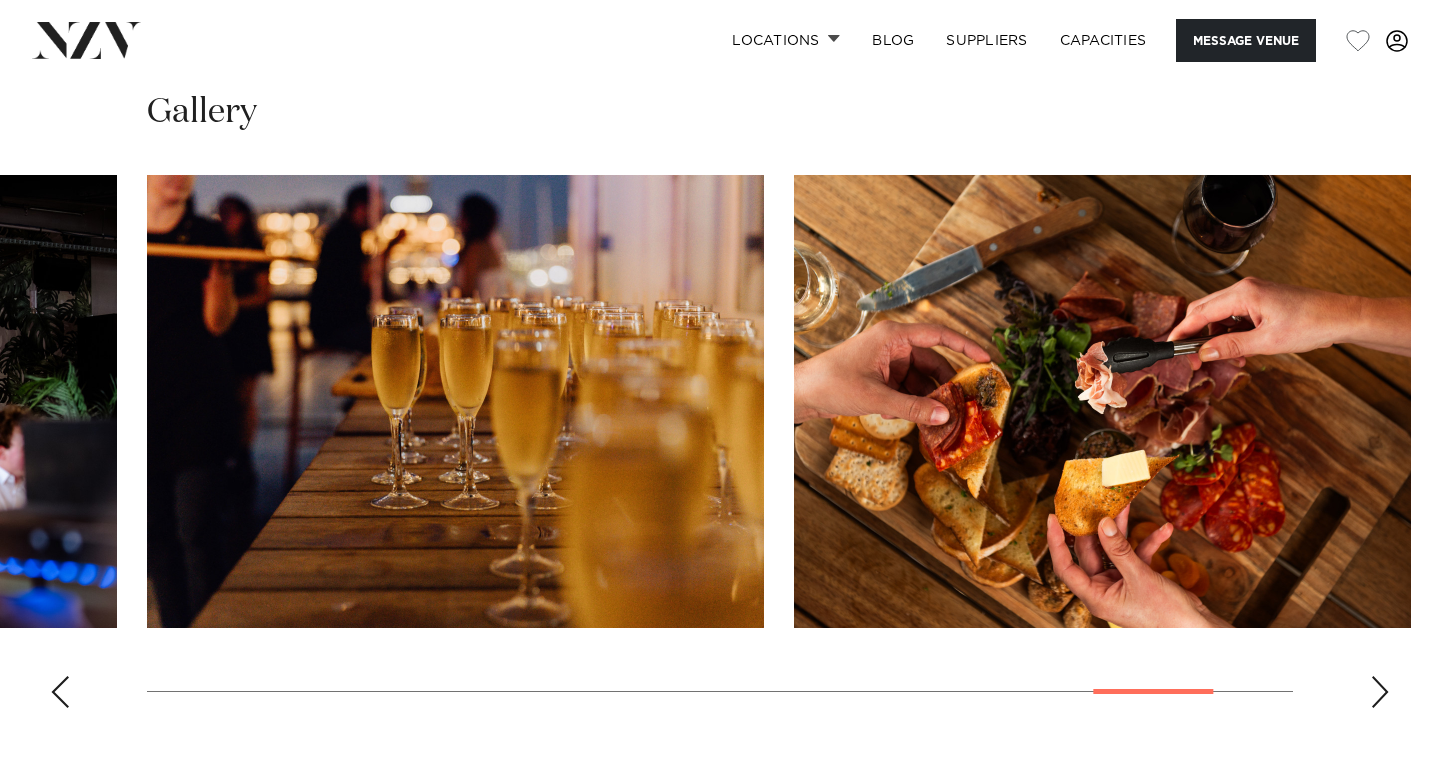click at bounding box center [1380, 692] 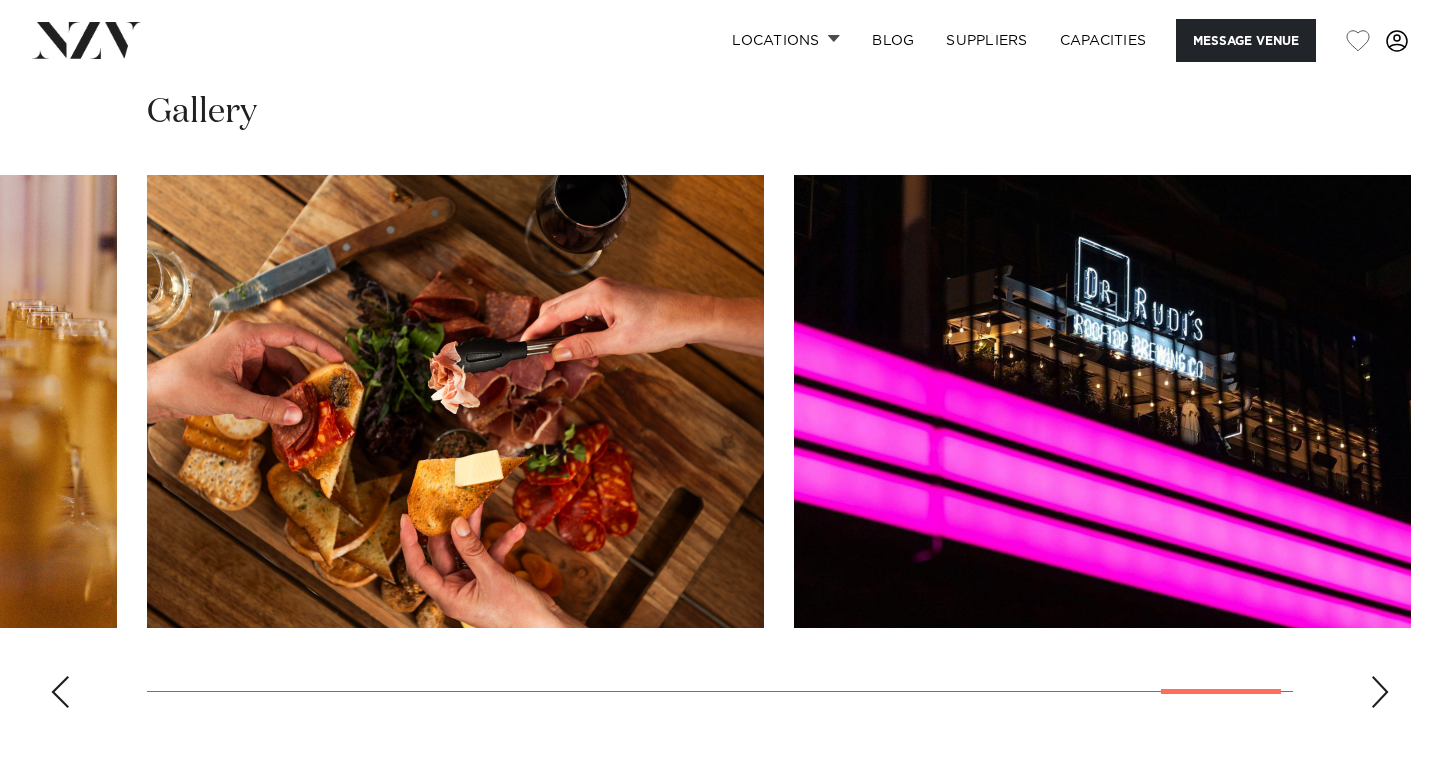 click at bounding box center [1380, 692] 